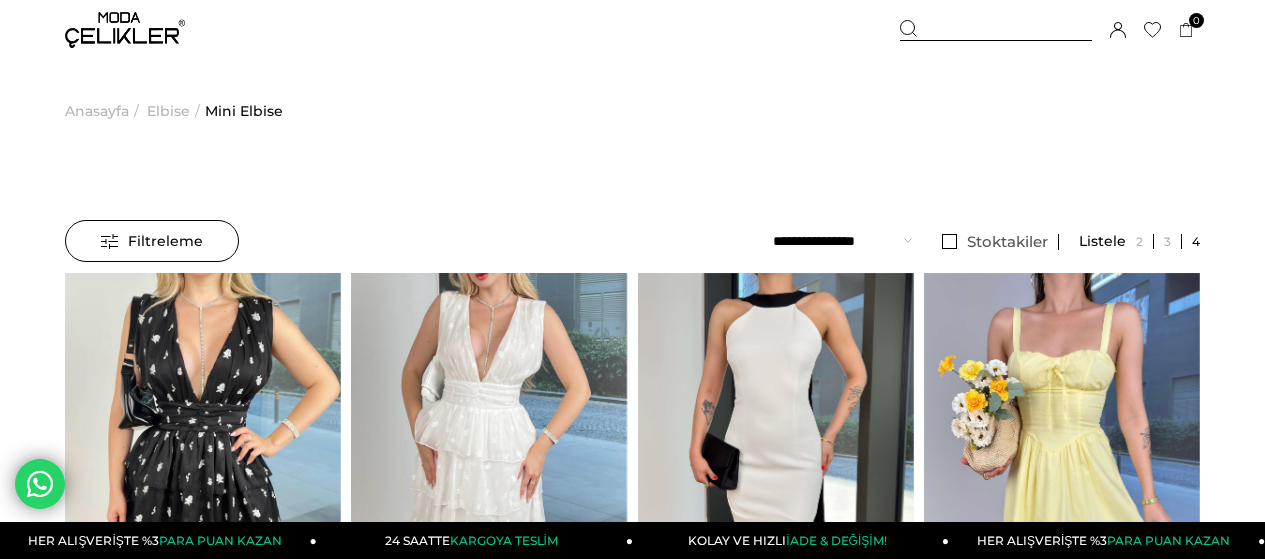 scroll, scrollTop: 100, scrollLeft: 0, axis: vertical 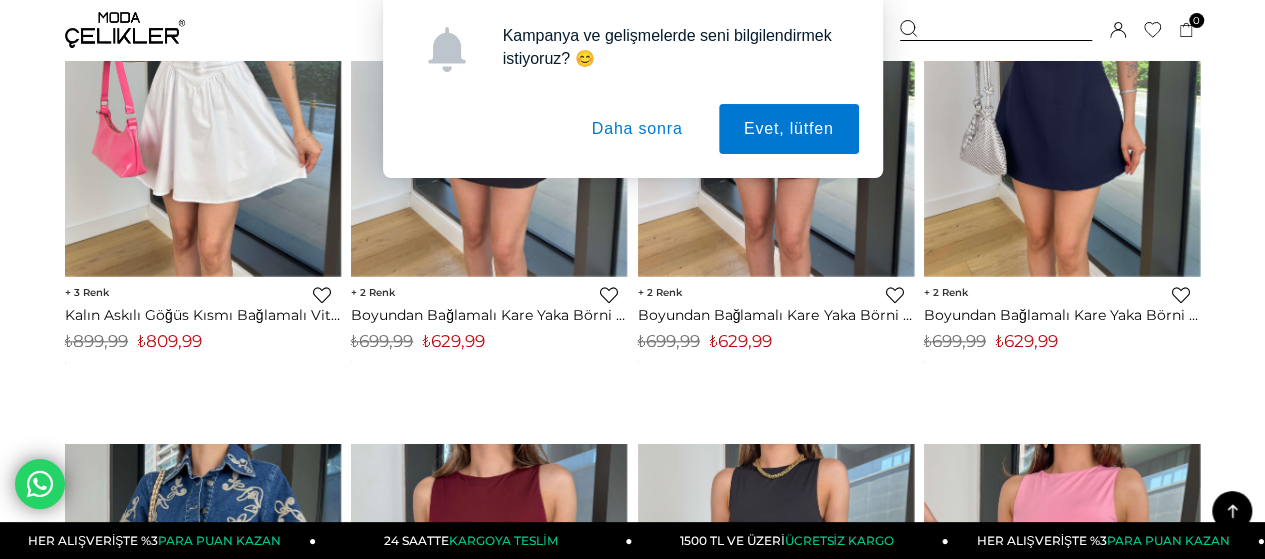 click on "Menü
Üye Girişi
Üye Ol
Hesabım
Çıkış Yap
Sepetim
Favorilerim
Yardım
Sepetim
0
Ürün
Sepetinizde ürün bulunmamaktadır.
Genel Toplam :
Sepetim
SİPARİŞİ TAMAMLA
Üye Girişi
Üye Ol
Google İle Bağlan
Anasayfa
***" at bounding box center [632, 4811] 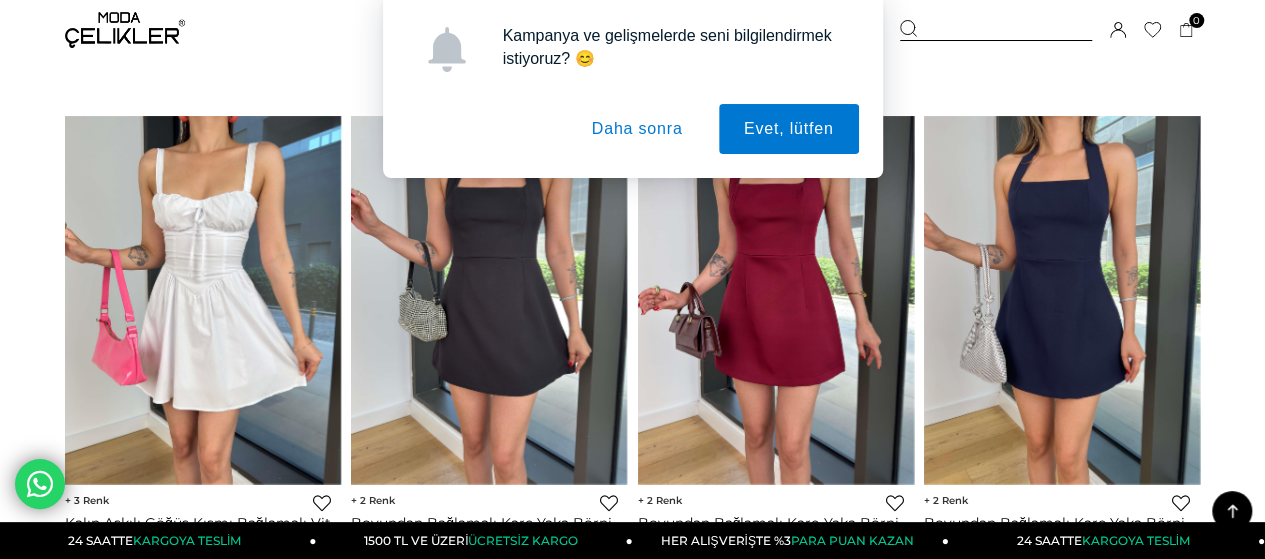 scroll, scrollTop: 400, scrollLeft: 0, axis: vertical 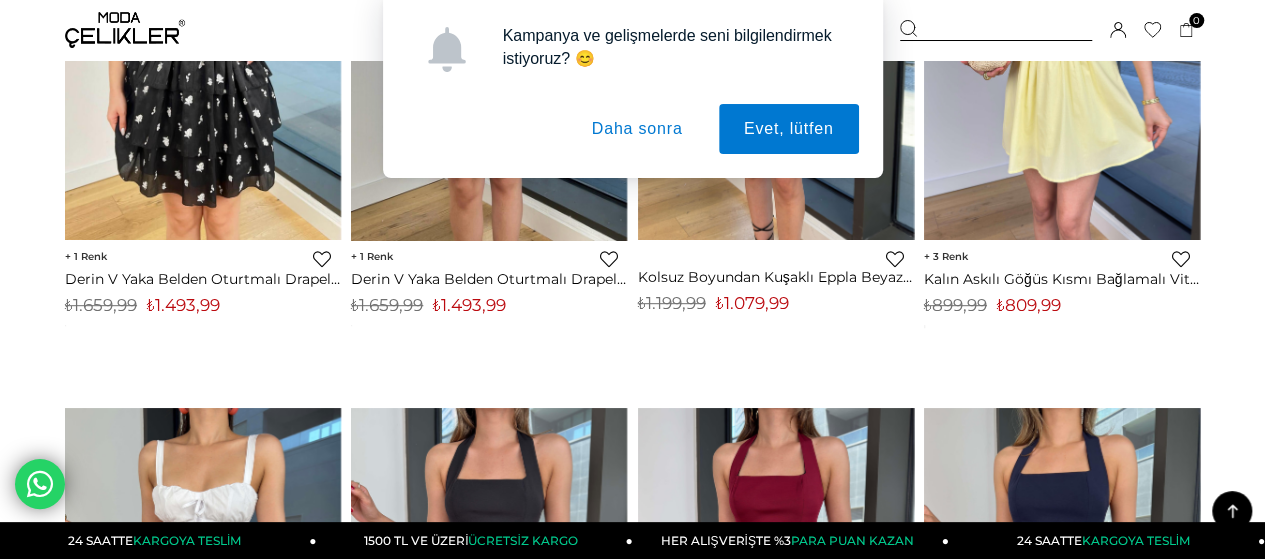click on "Daha sonra" at bounding box center (637, 129) 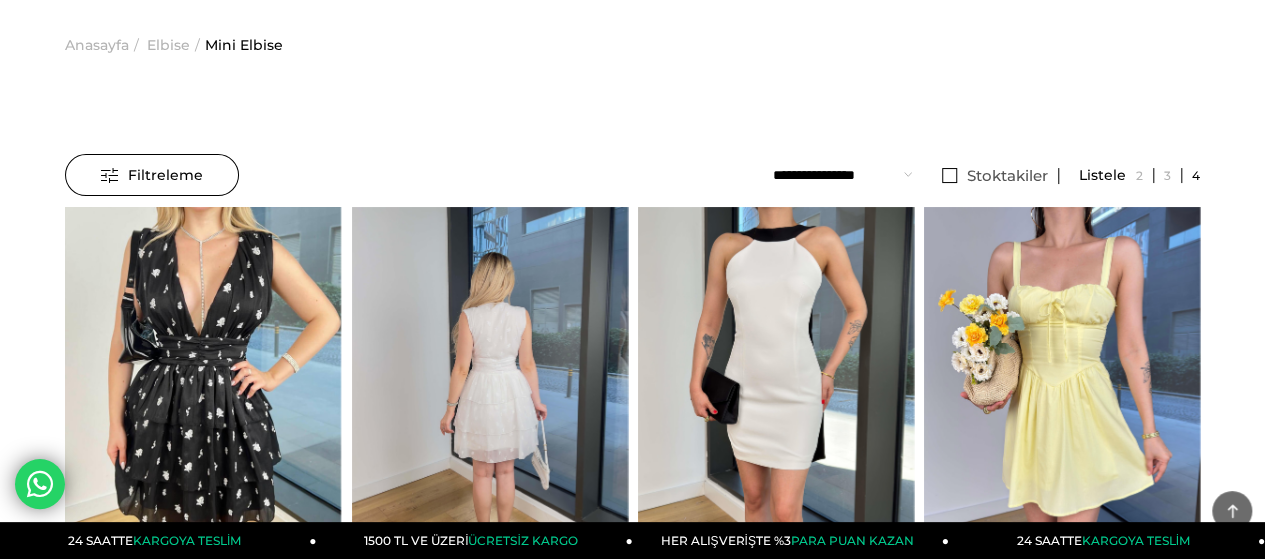scroll, scrollTop: 0, scrollLeft: 0, axis: both 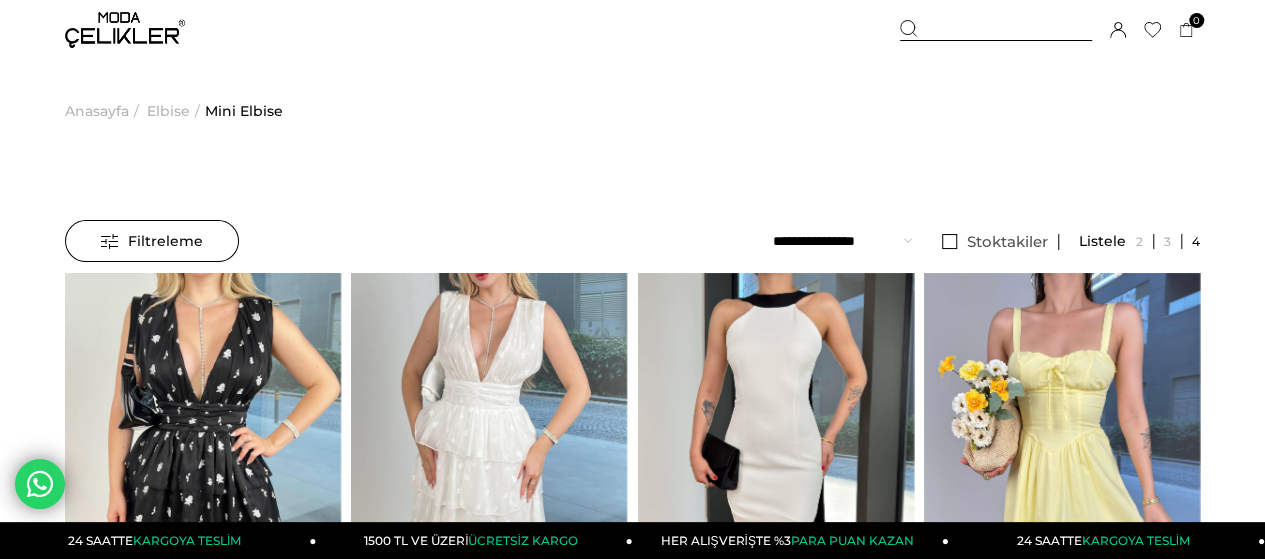 click at bounding box center (996, 30) 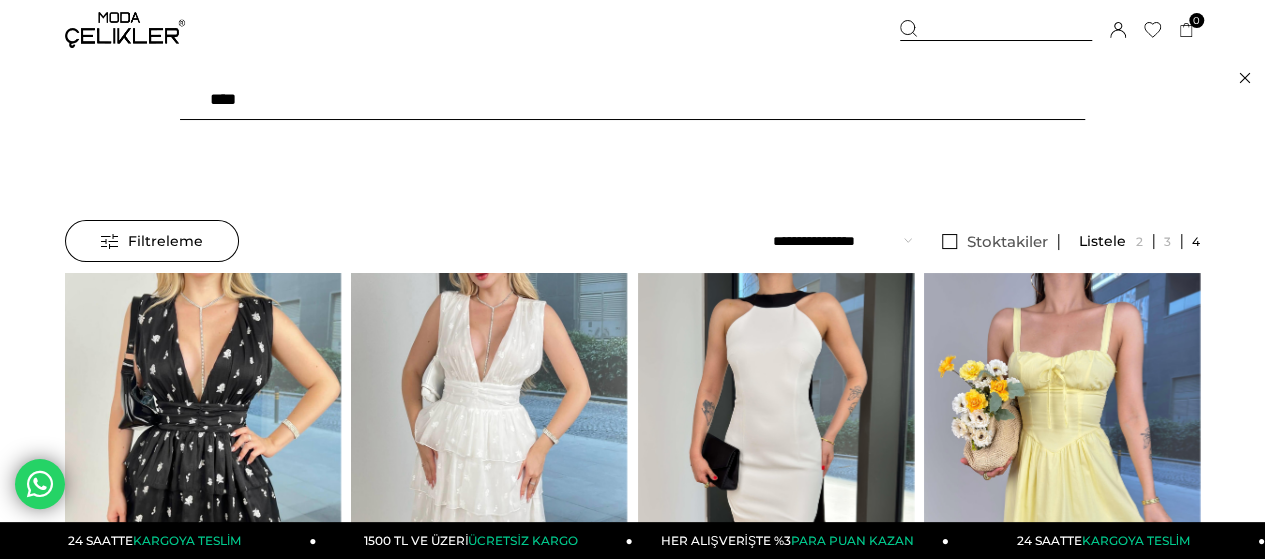 type on "*****" 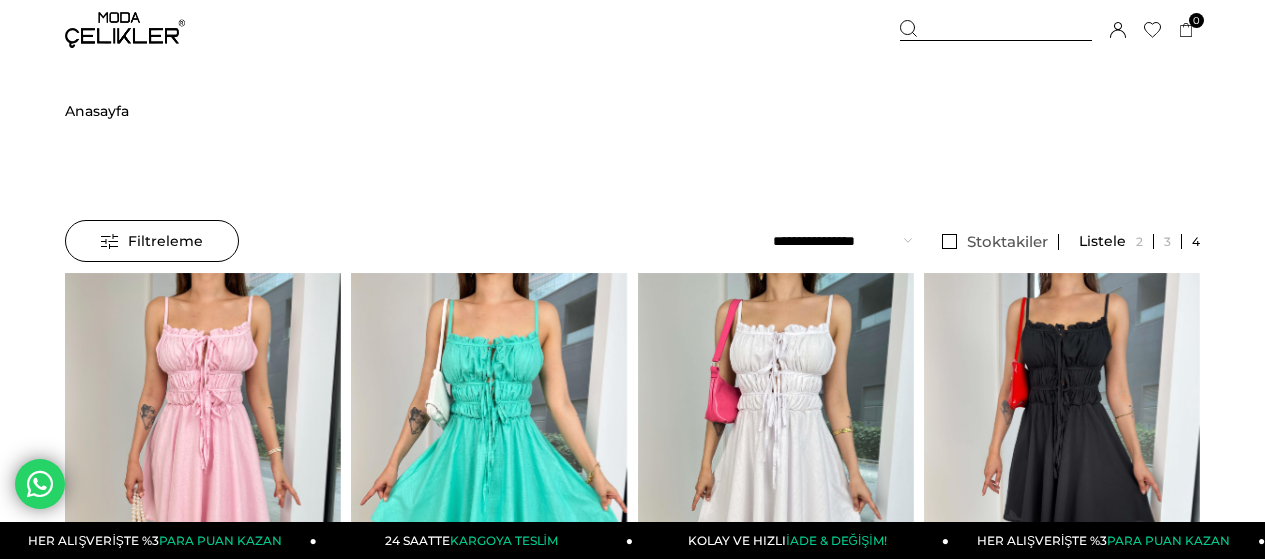 scroll, scrollTop: 0, scrollLeft: 0, axis: both 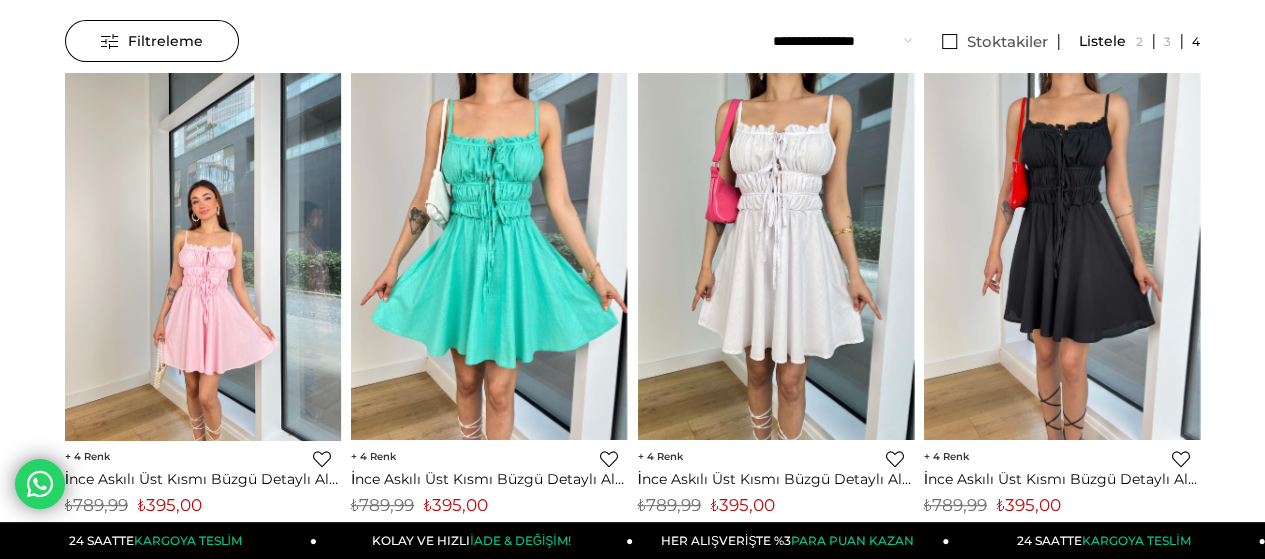 click at bounding box center [203, 257] 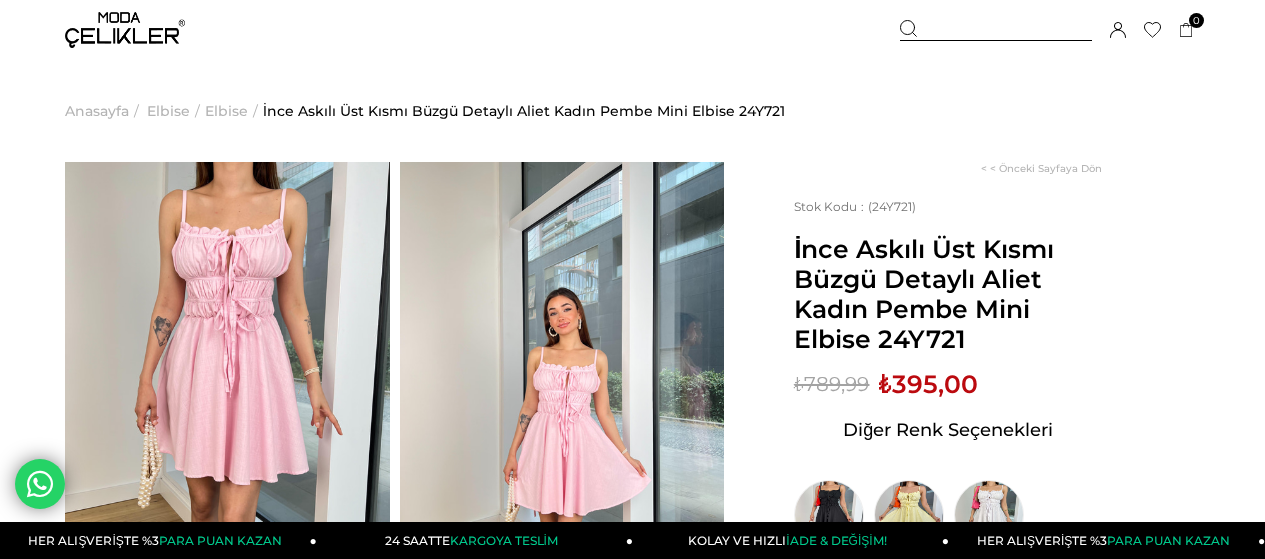 scroll, scrollTop: 0, scrollLeft: 0, axis: both 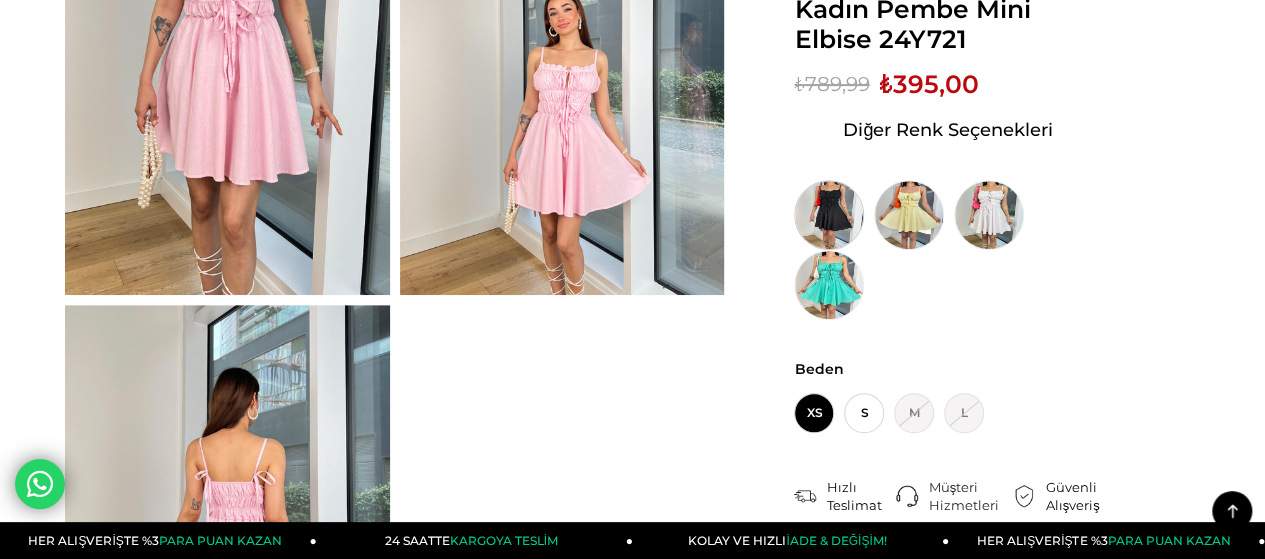 click at bounding box center (829, 215) 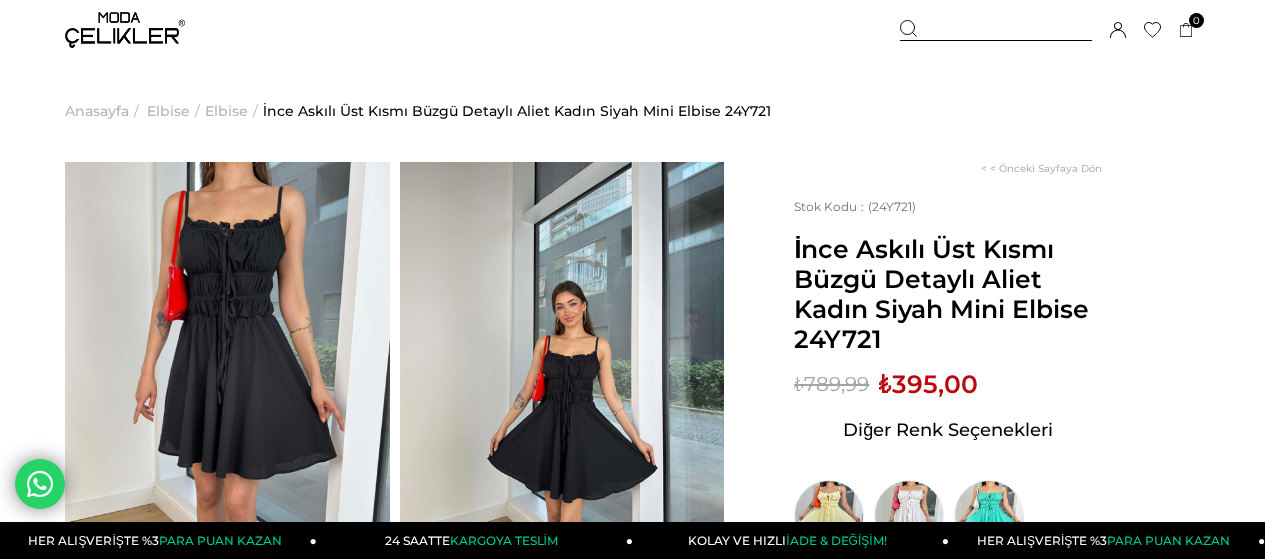scroll, scrollTop: 200, scrollLeft: 0, axis: vertical 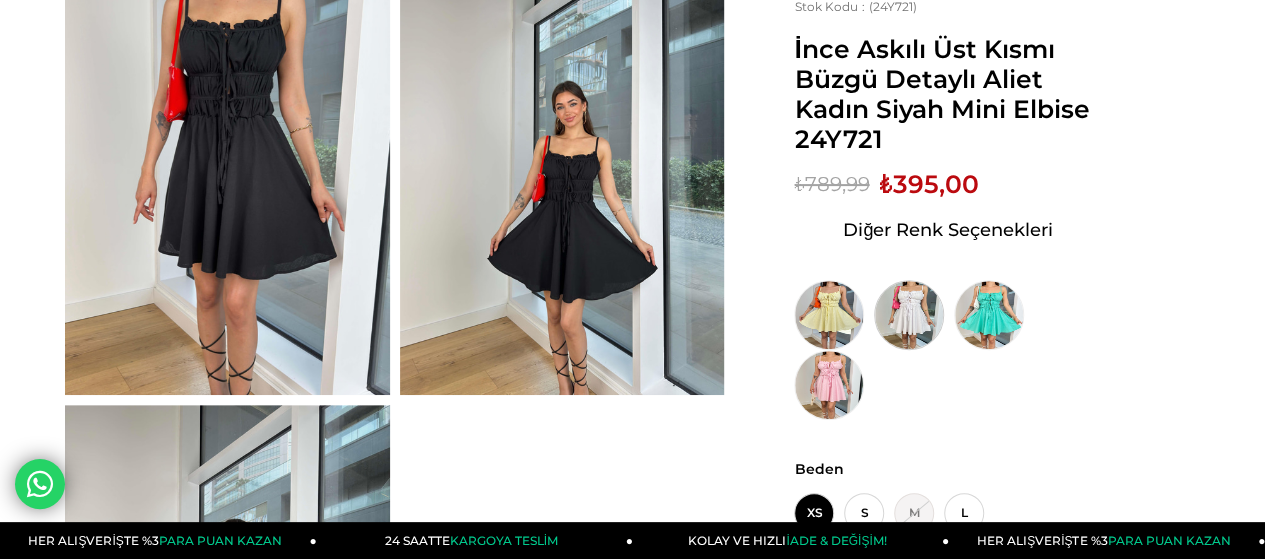 click at bounding box center [909, 315] 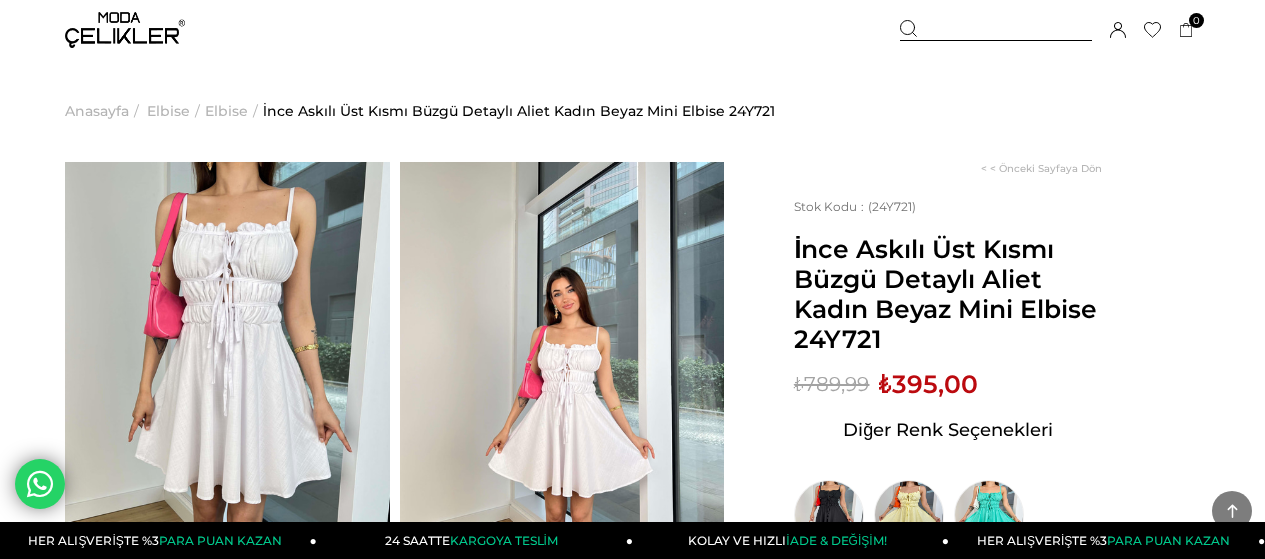 scroll, scrollTop: 400, scrollLeft: 0, axis: vertical 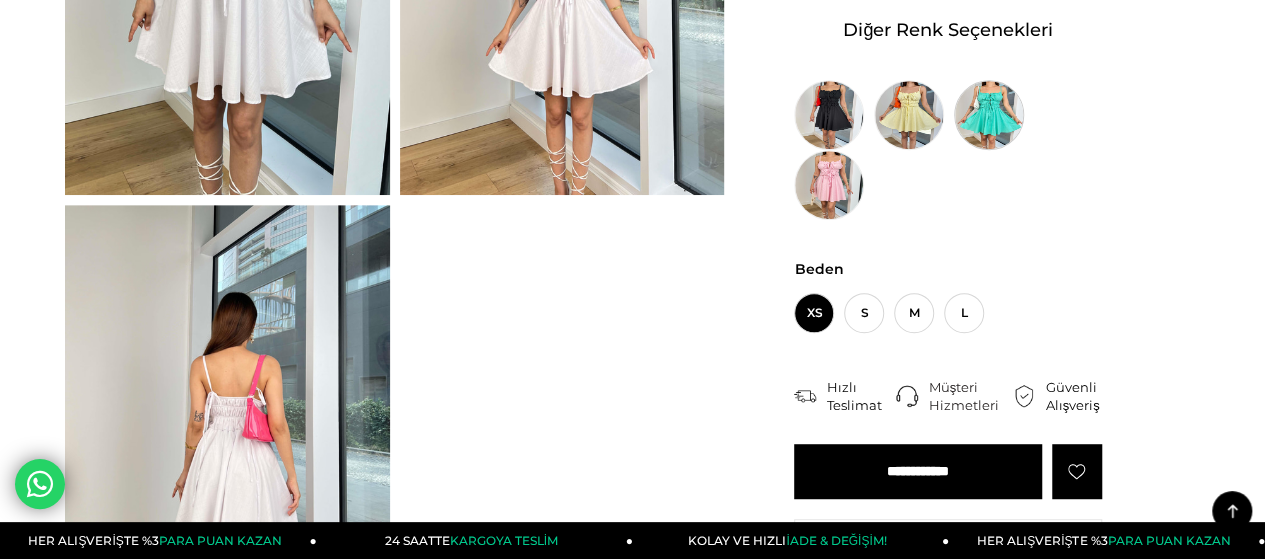 click at bounding box center (989, 115) 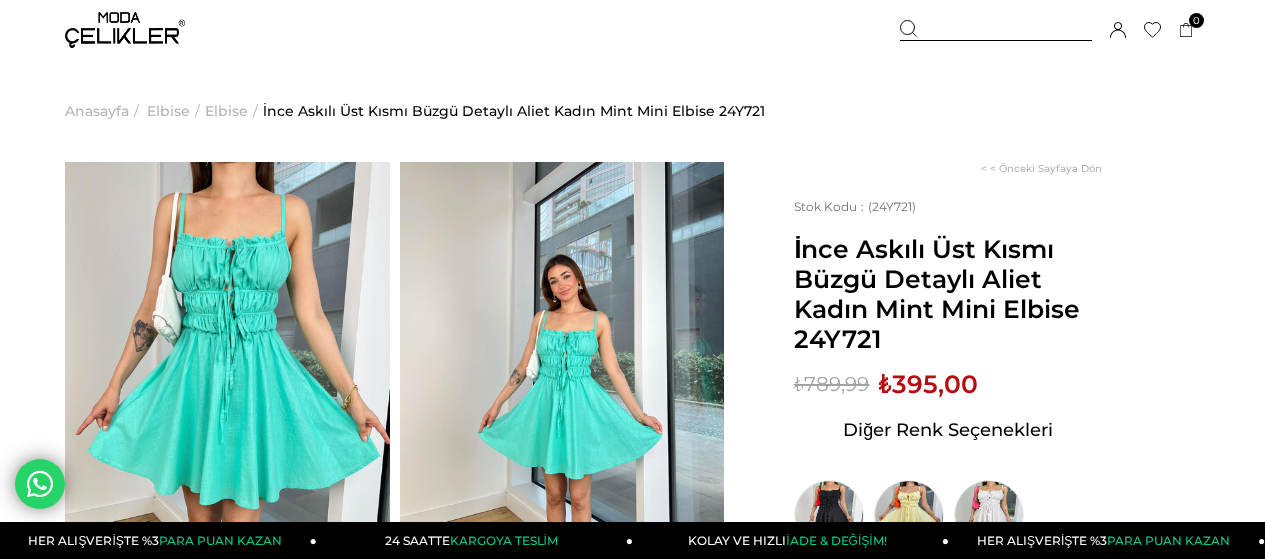 scroll, scrollTop: 0, scrollLeft: 0, axis: both 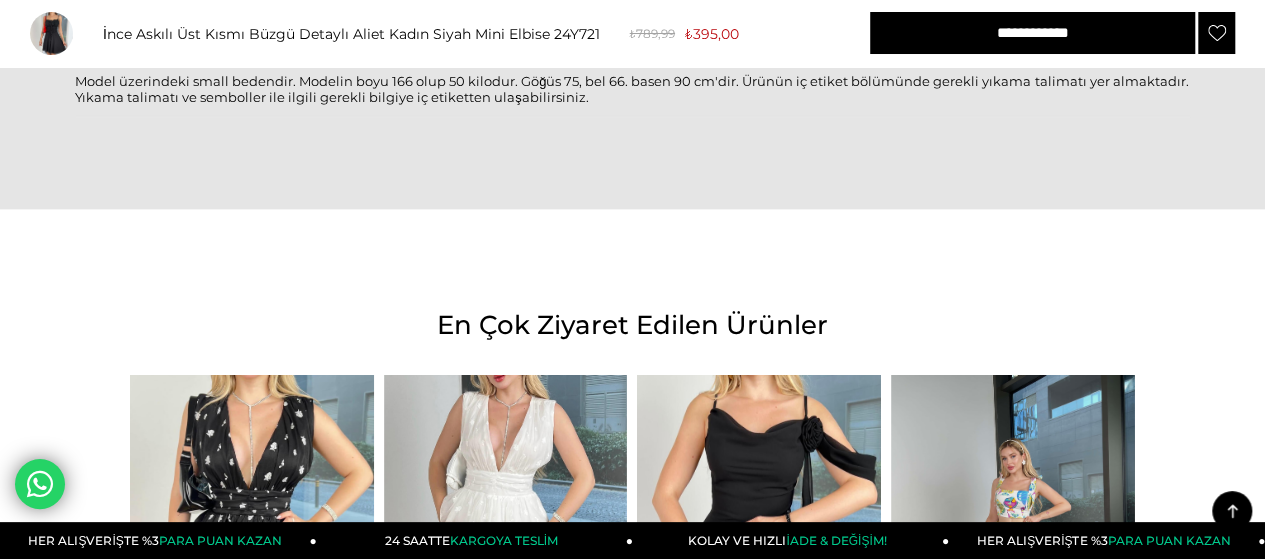 click on "Menü
Üye Girişi
Üye Ol
Hesabım
Çıkış Yap
Sepetim
Favorilerim
Yardım
Sepetim
0
Ürün
Sepetinizde ürün bulunmamaktadır.
Genel Toplam :
Sepetim
SİPARİŞİ TAMAMLA
Üye Girişi
Üye Ol
Google İle Bağlan
Anasayfa" at bounding box center [632, -215] 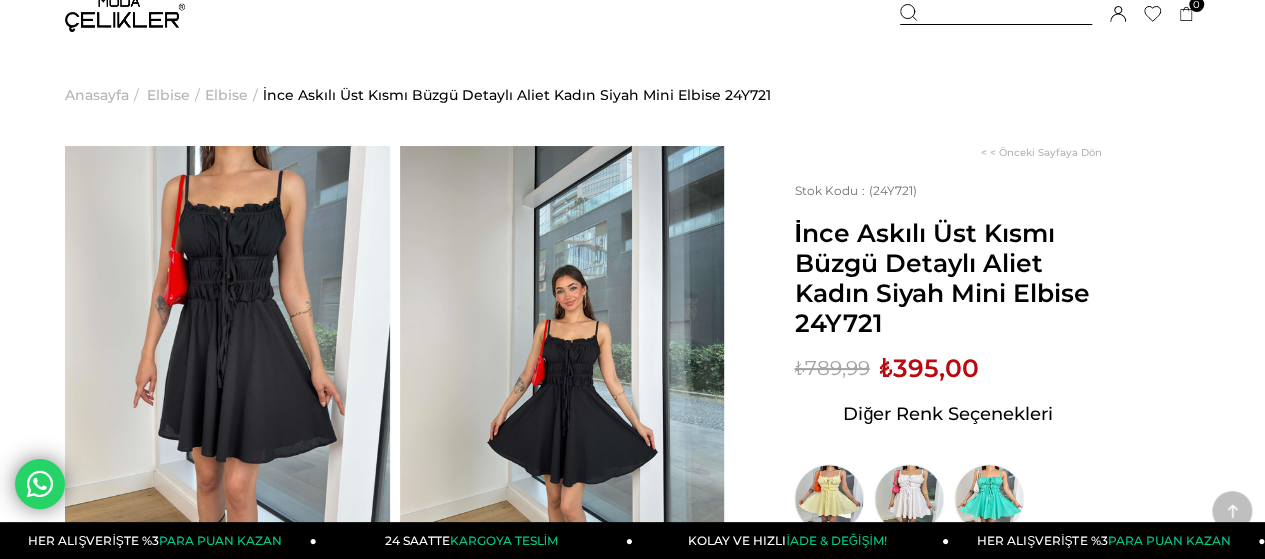 scroll, scrollTop: 0, scrollLeft: 0, axis: both 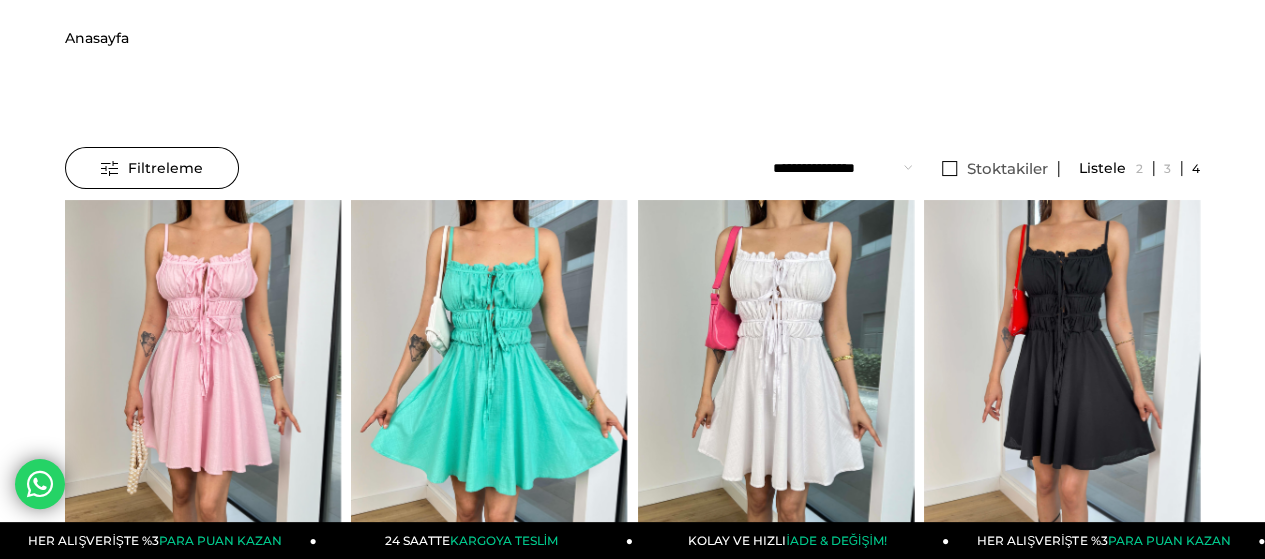 click on "Menü
[LOGIN]
[SIGNUP]
[MYACCOUNT]
[LOGOUT]
[MYCART]
[MYFAVORITES]
[HELP]
[MYCART]
0
[ITEMS]
[YOURCART]
[TOTAL] :
[MYCART]
[COMPLETEORDER]
[LOGIN]
[SIGNUP]
[CONNECTWITH] GOOGLE
[HOMEPAGE]
*****" at bounding box center [632, 638] 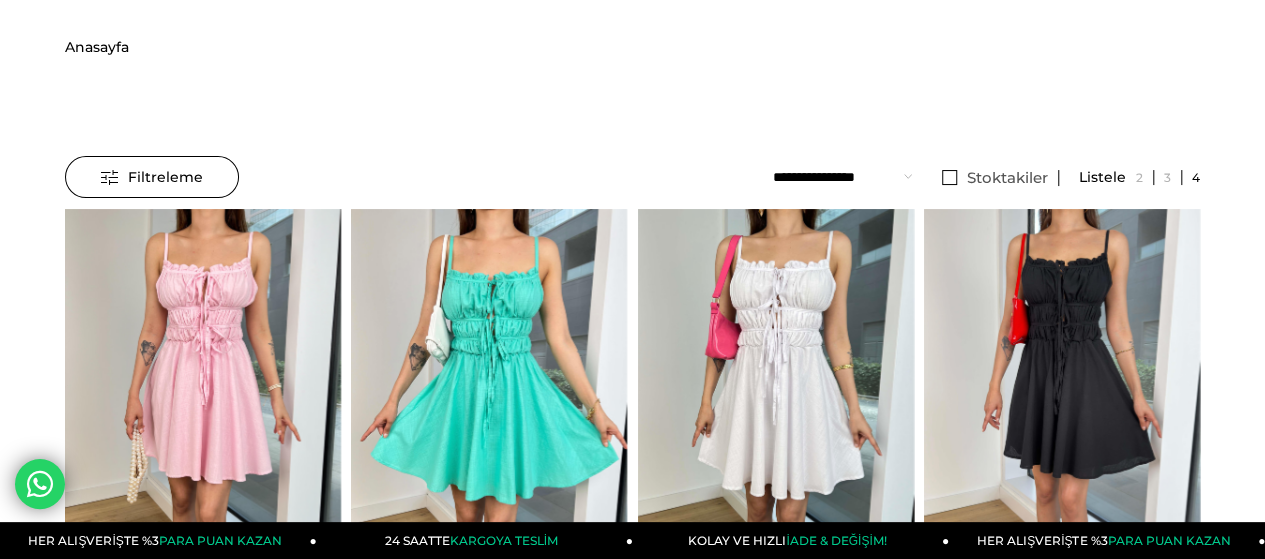 scroll, scrollTop: 0, scrollLeft: 0, axis: both 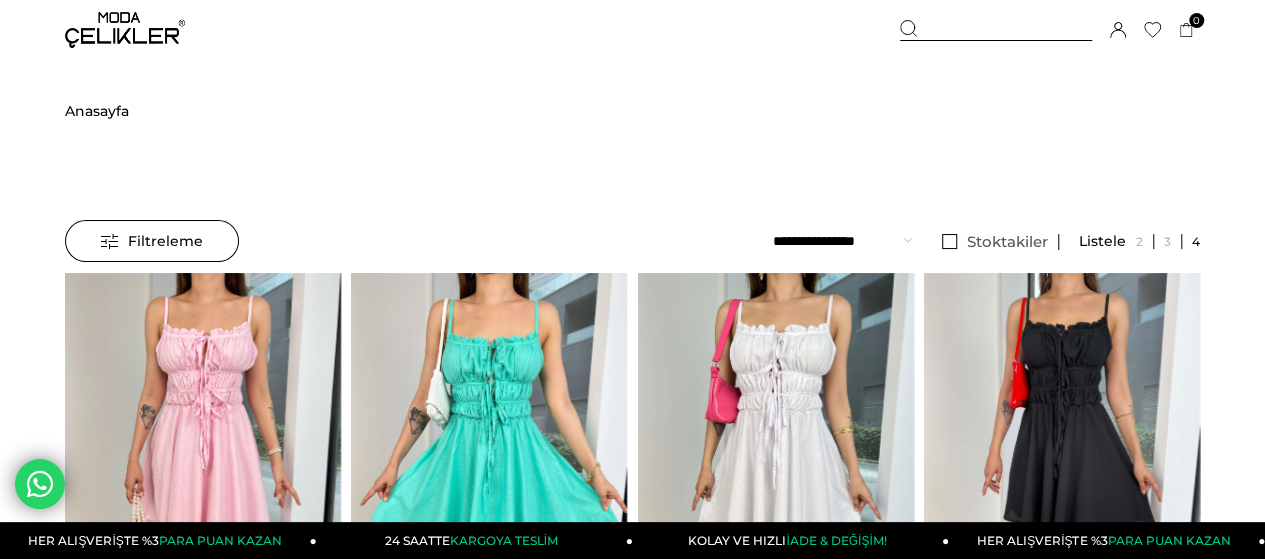 click on "Anasayfa" at bounding box center [97, 111] 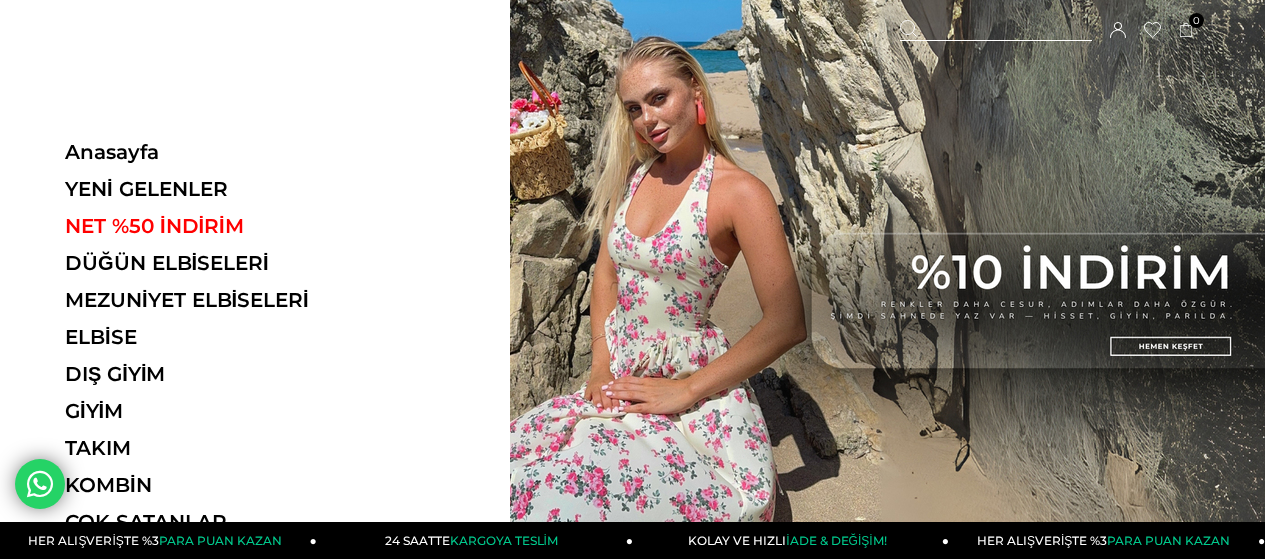 scroll, scrollTop: 0, scrollLeft: 0, axis: both 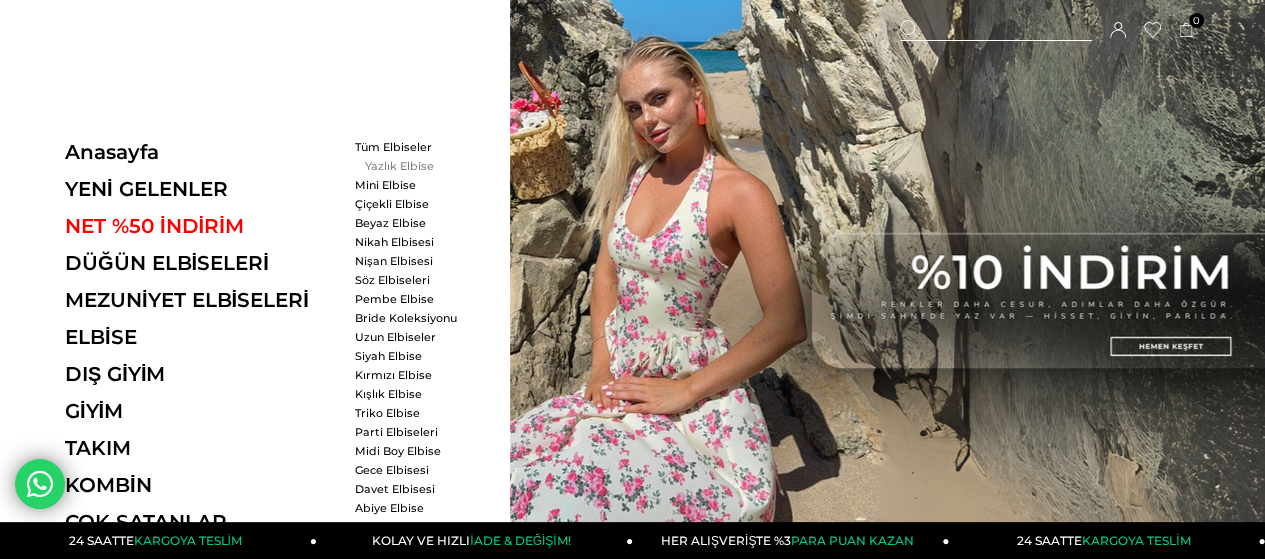 click on "Yazlık Elbise" at bounding box center [412, 166] 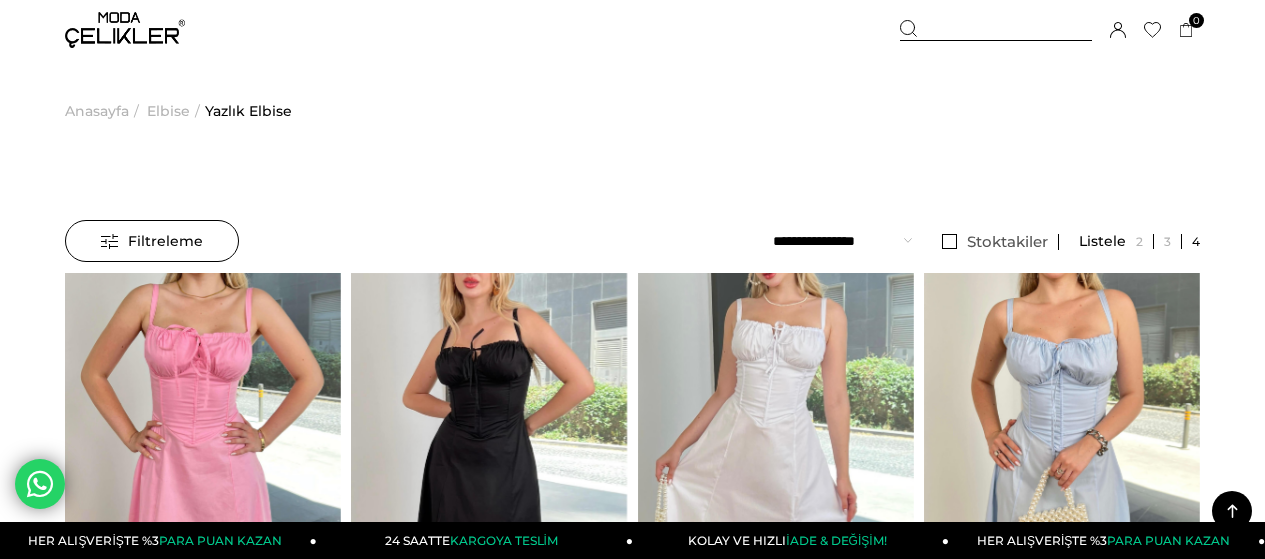 scroll, scrollTop: 102, scrollLeft: 0, axis: vertical 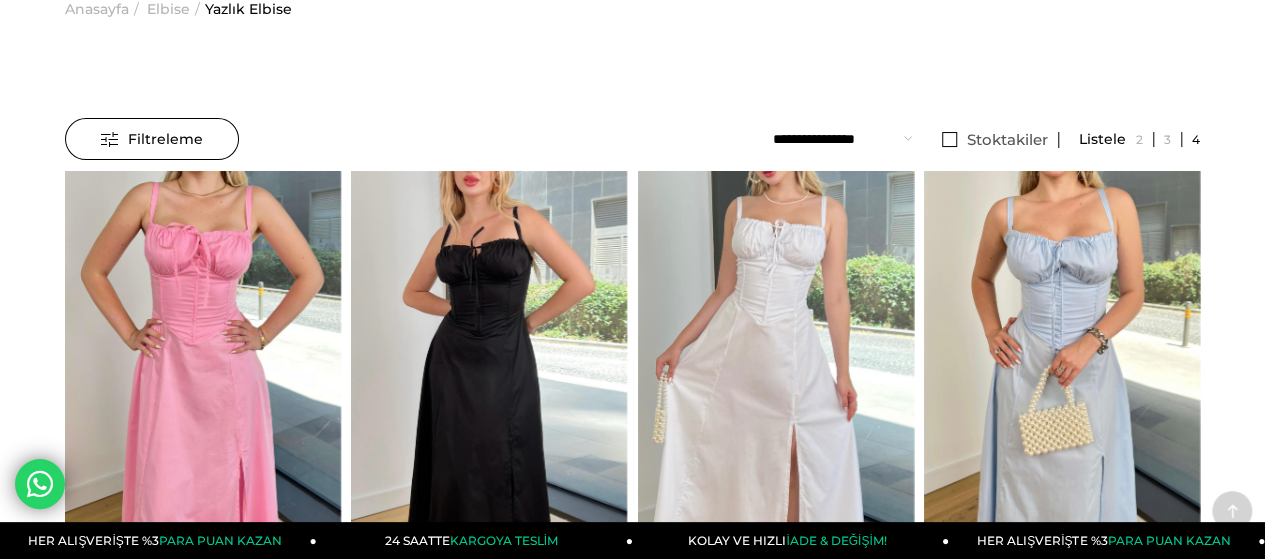 click on "Menü
Üye Girişi
Üye Ol
Hesabım
Çıkış Yap
Sepetim
Favorilerim
Yardım
Sepetim
0
Ürün
Sepetinizde ürün bulunmamaktadır.
Genel Toplam :
Sepetim
SİPARİŞİ TAMAMLA
Üye Girişi
Üye Ol
Google İle Bağlan
Anasayfa
***" at bounding box center (632, 5581) 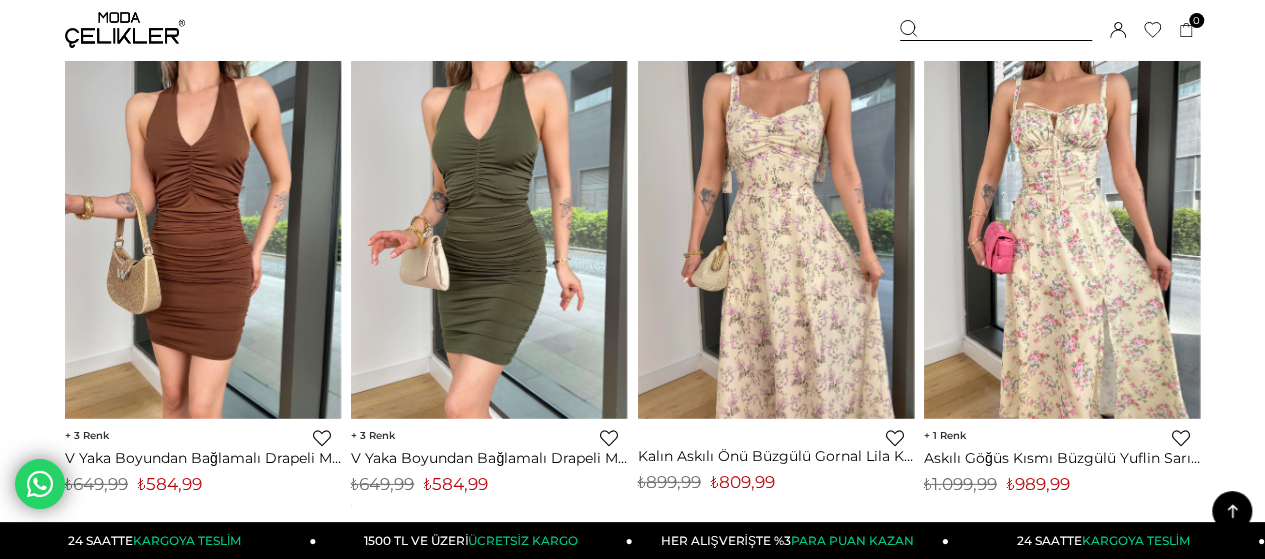 scroll, scrollTop: 10802, scrollLeft: 0, axis: vertical 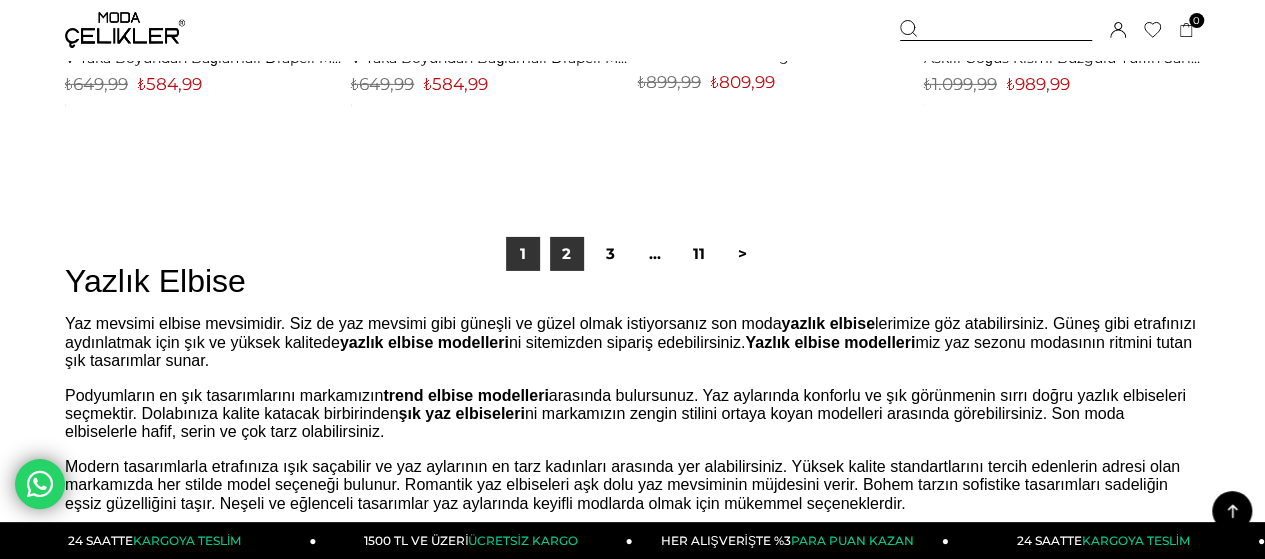 click on "2" at bounding box center [567, 254] 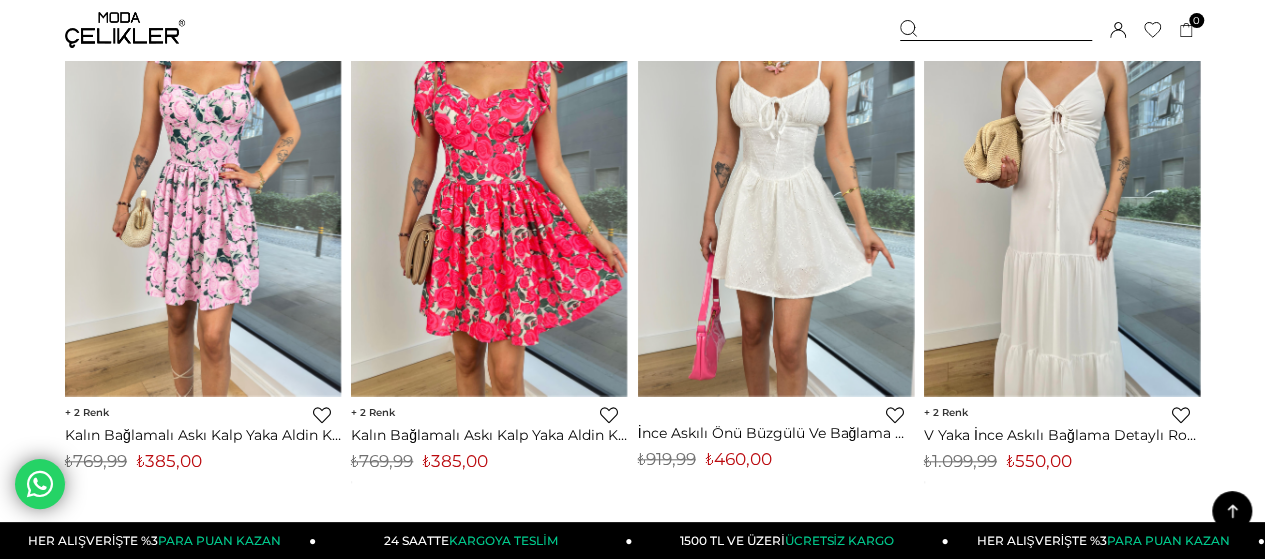 scroll, scrollTop: 4500, scrollLeft: 0, axis: vertical 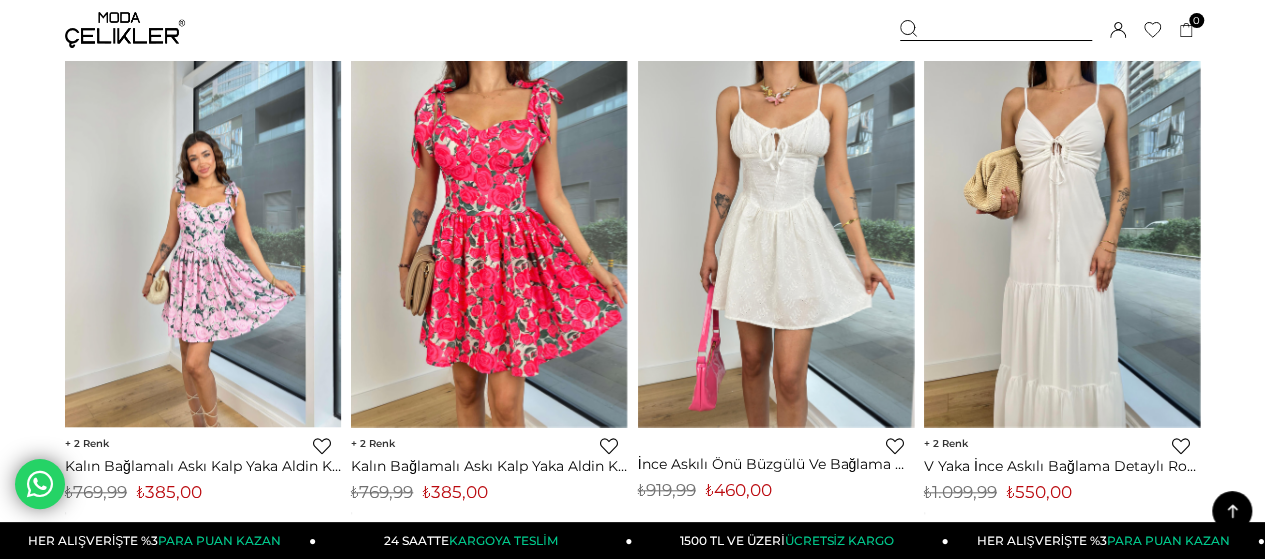 click at bounding box center (203, 243) 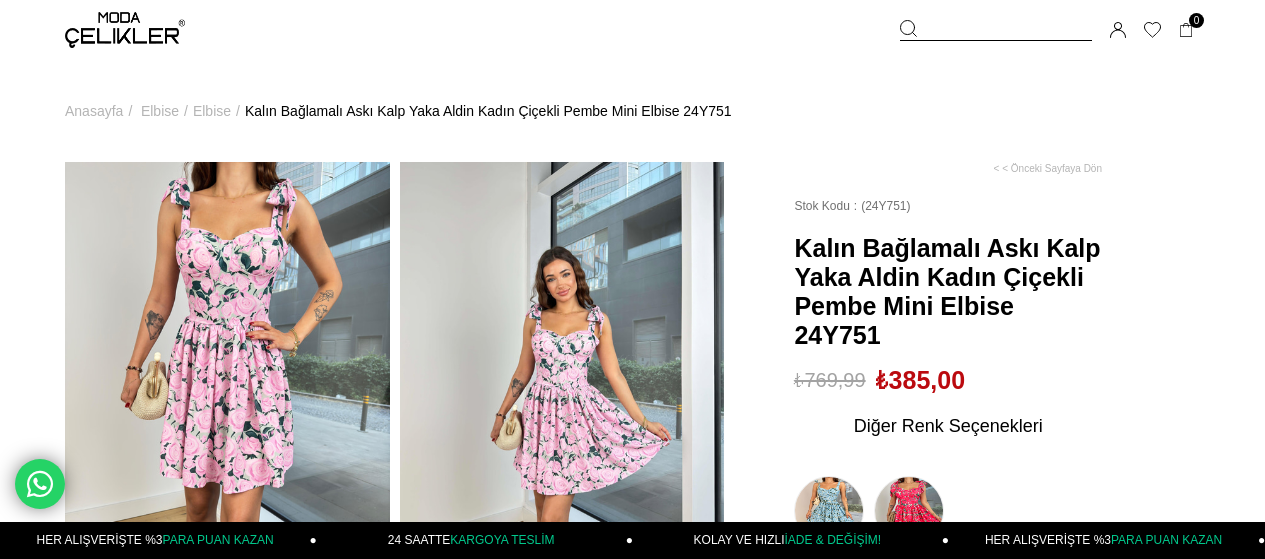 scroll, scrollTop: 0, scrollLeft: 0, axis: both 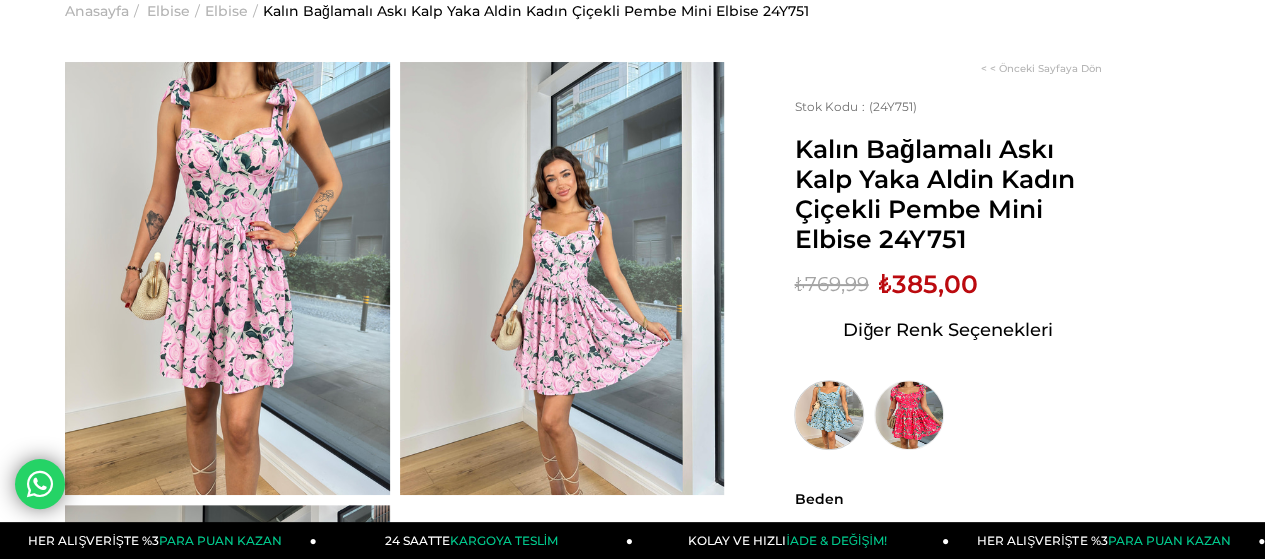 click at bounding box center [829, 415] 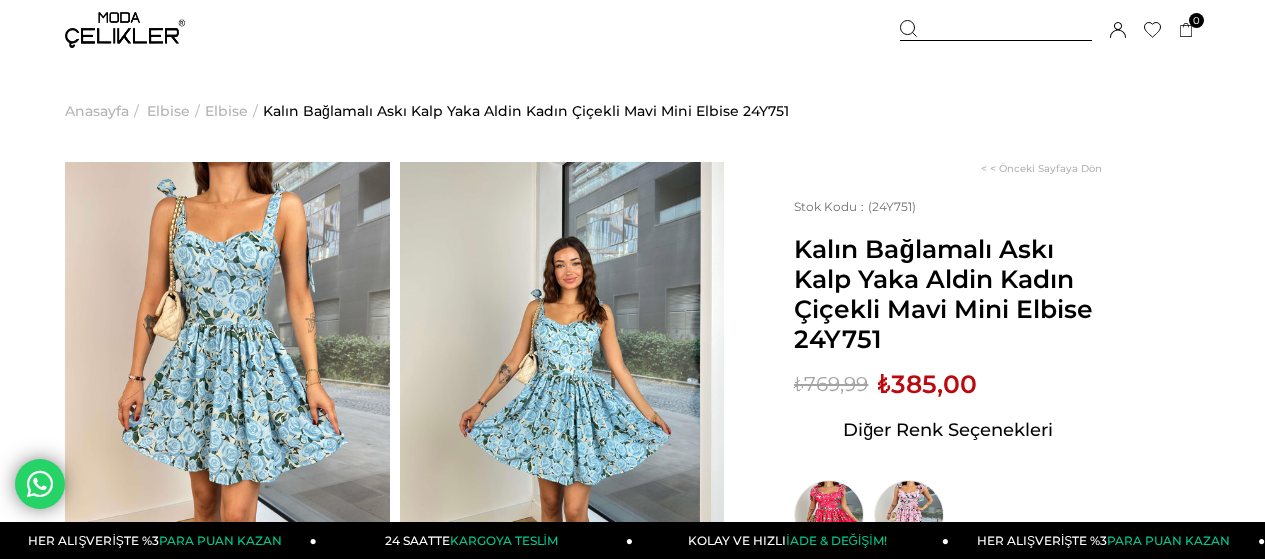 scroll, scrollTop: 0, scrollLeft: 0, axis: both 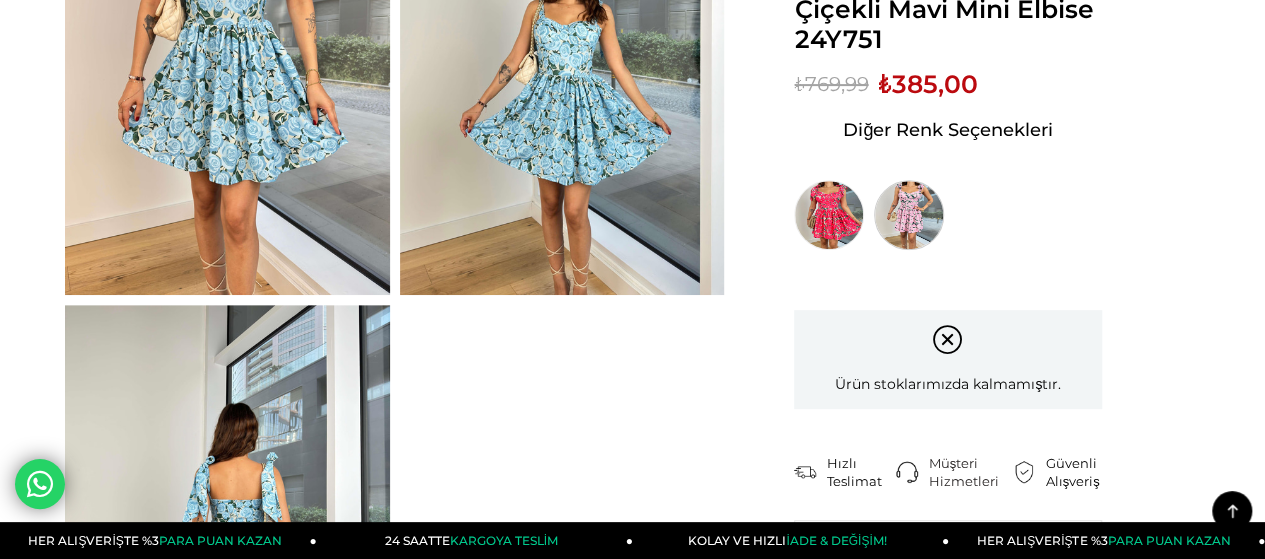 click at bounding box center (909, 215) 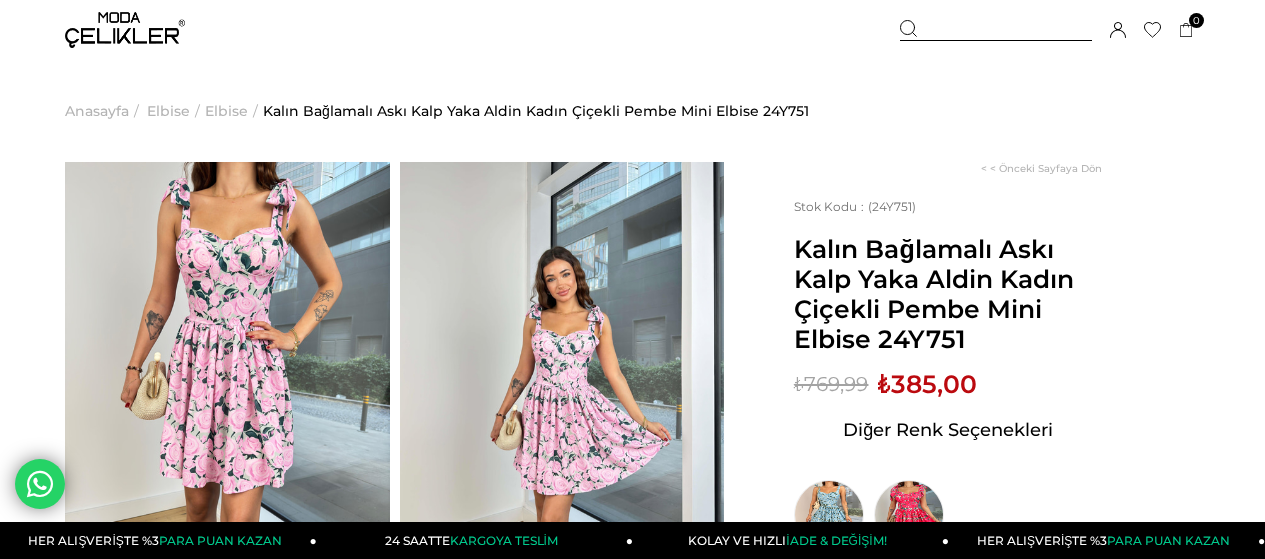 scroll, scrollTop: 200, scrollLeft: 0, axis: vertical 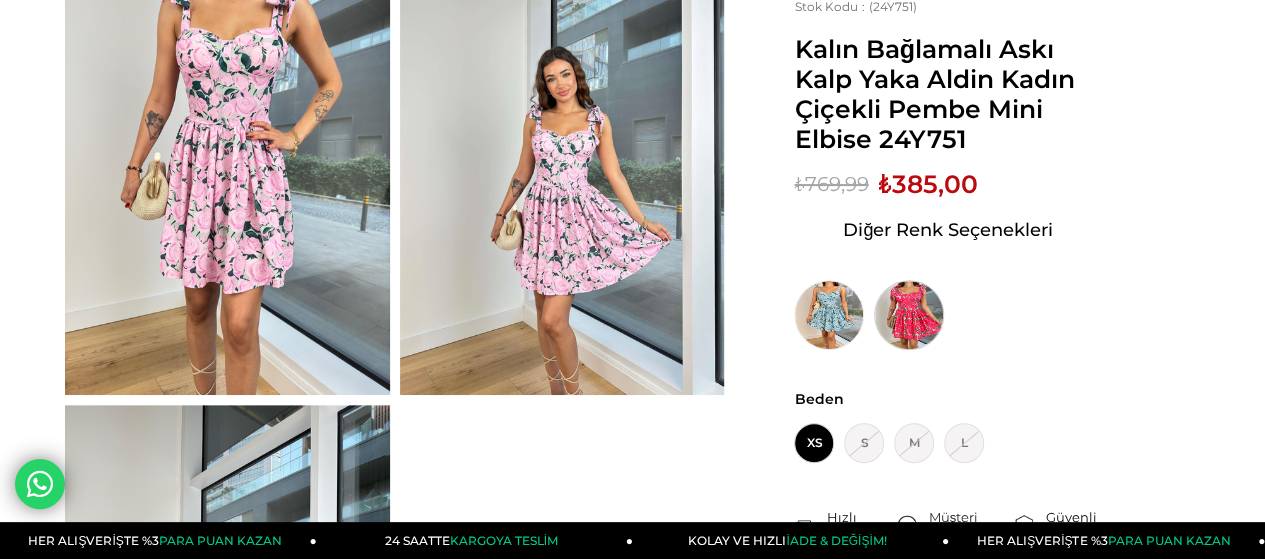 click at bounding box center [909, 315] 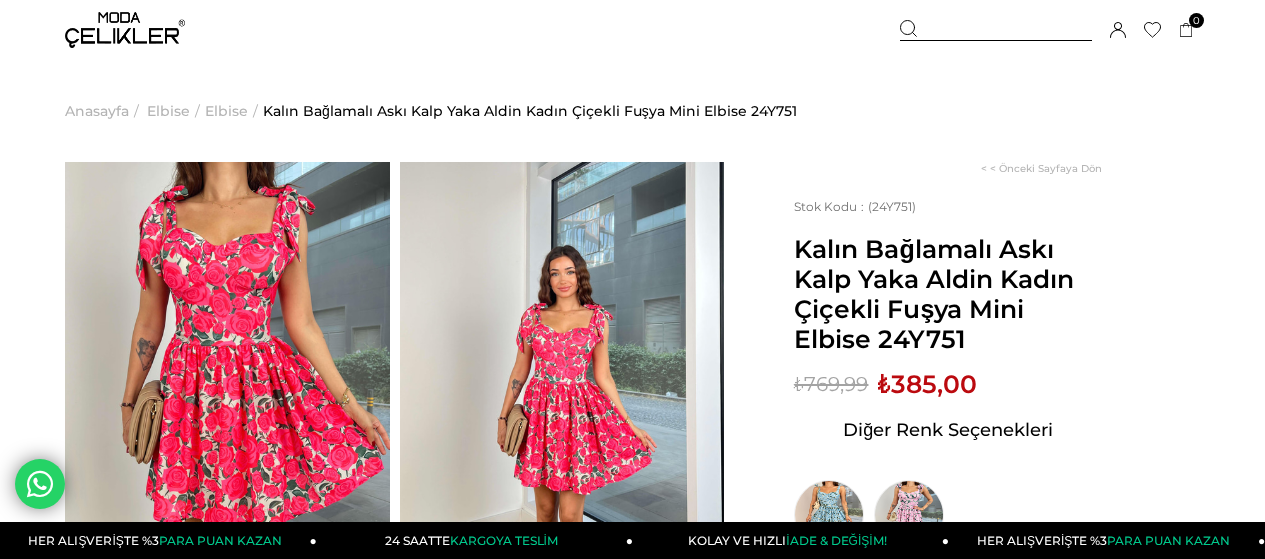 scroll, scrollTop: 200, scrollLeft: 0, axis: vertical 